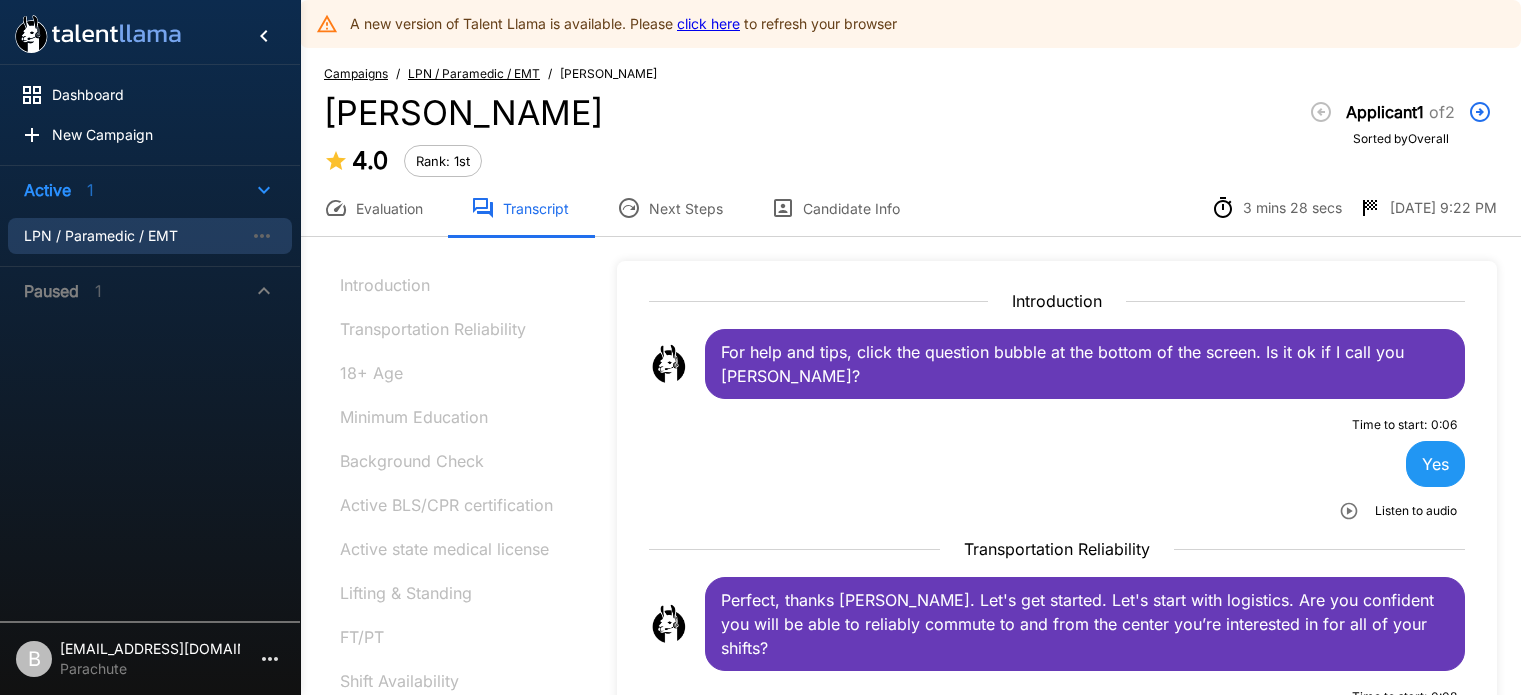 scroll, scrollTop: 3604, scrollLeft: 0, axis: vertical 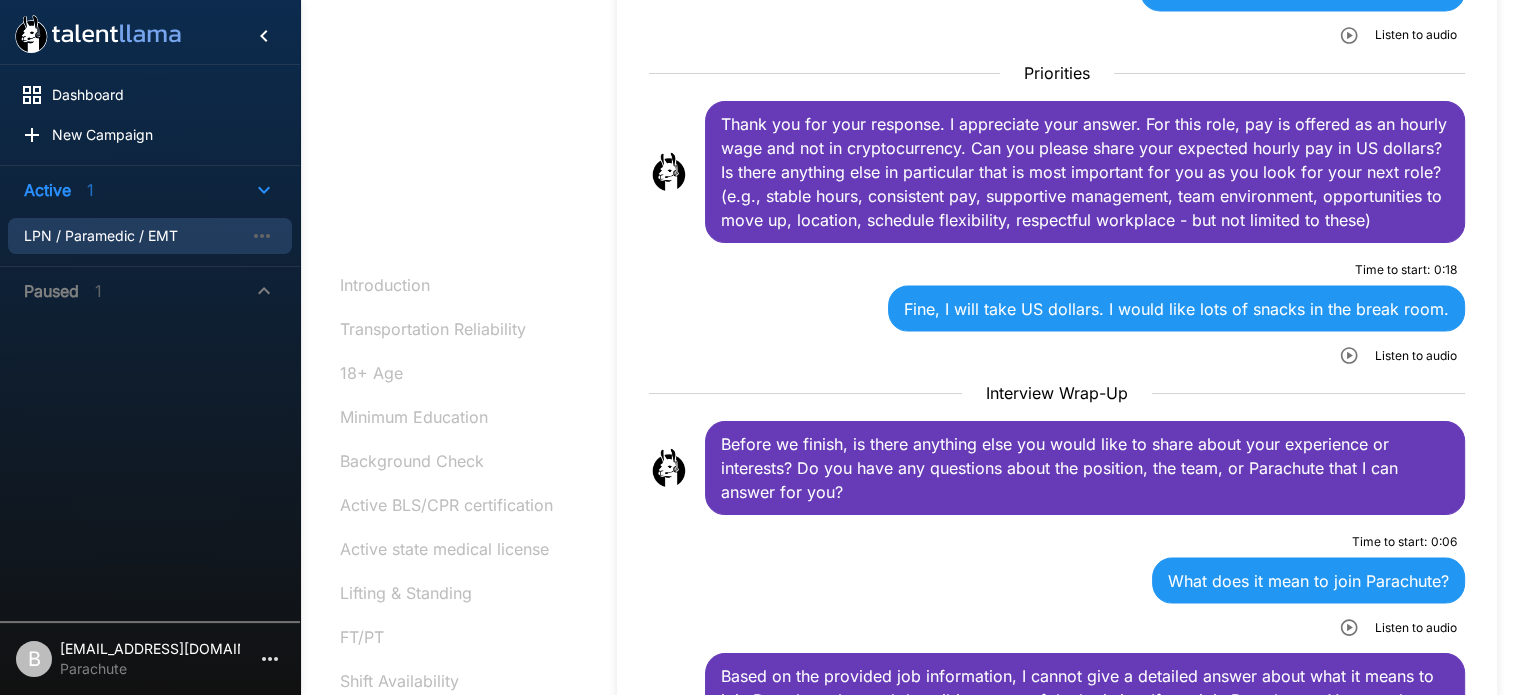 click on "LPN / Paramedic / EMT" at bounding box center (134, 236) 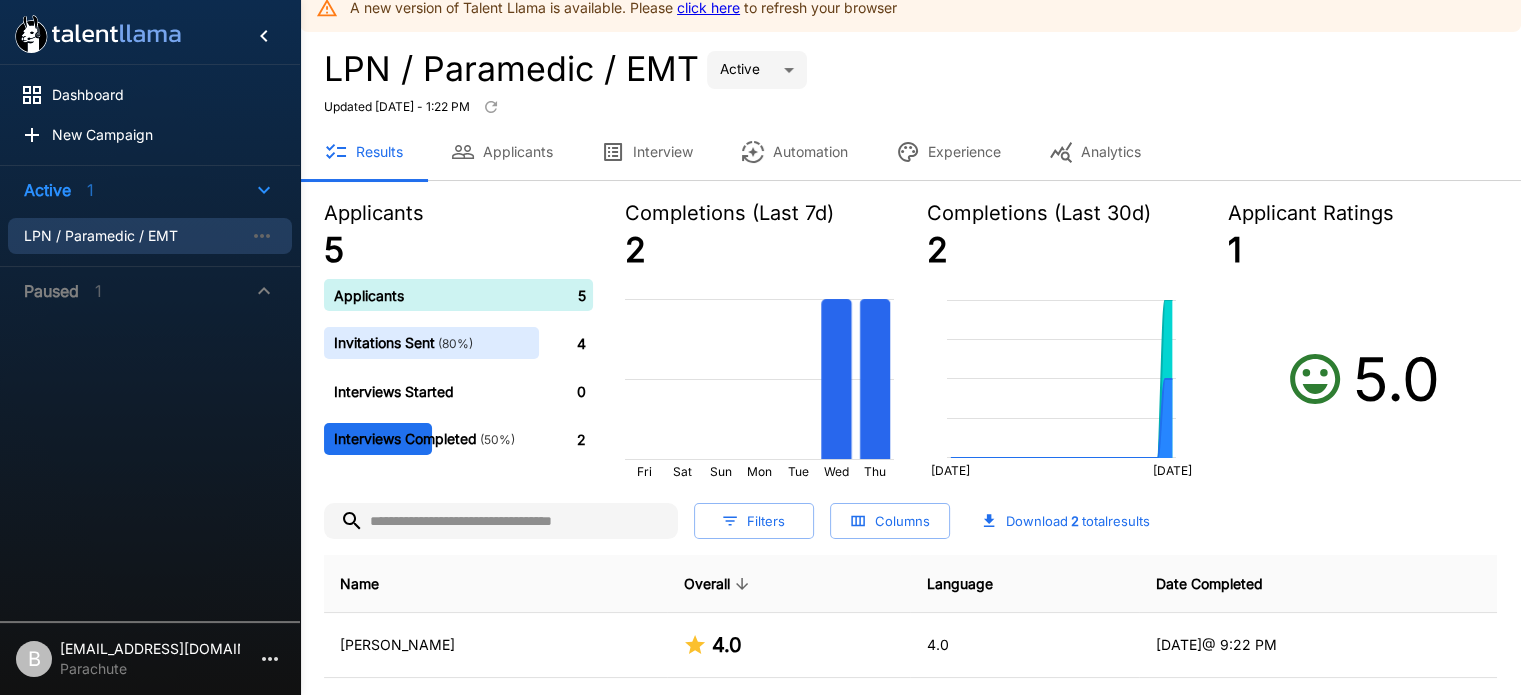scroll, scrollTop: 0, scrollLeft: 0, axis: both 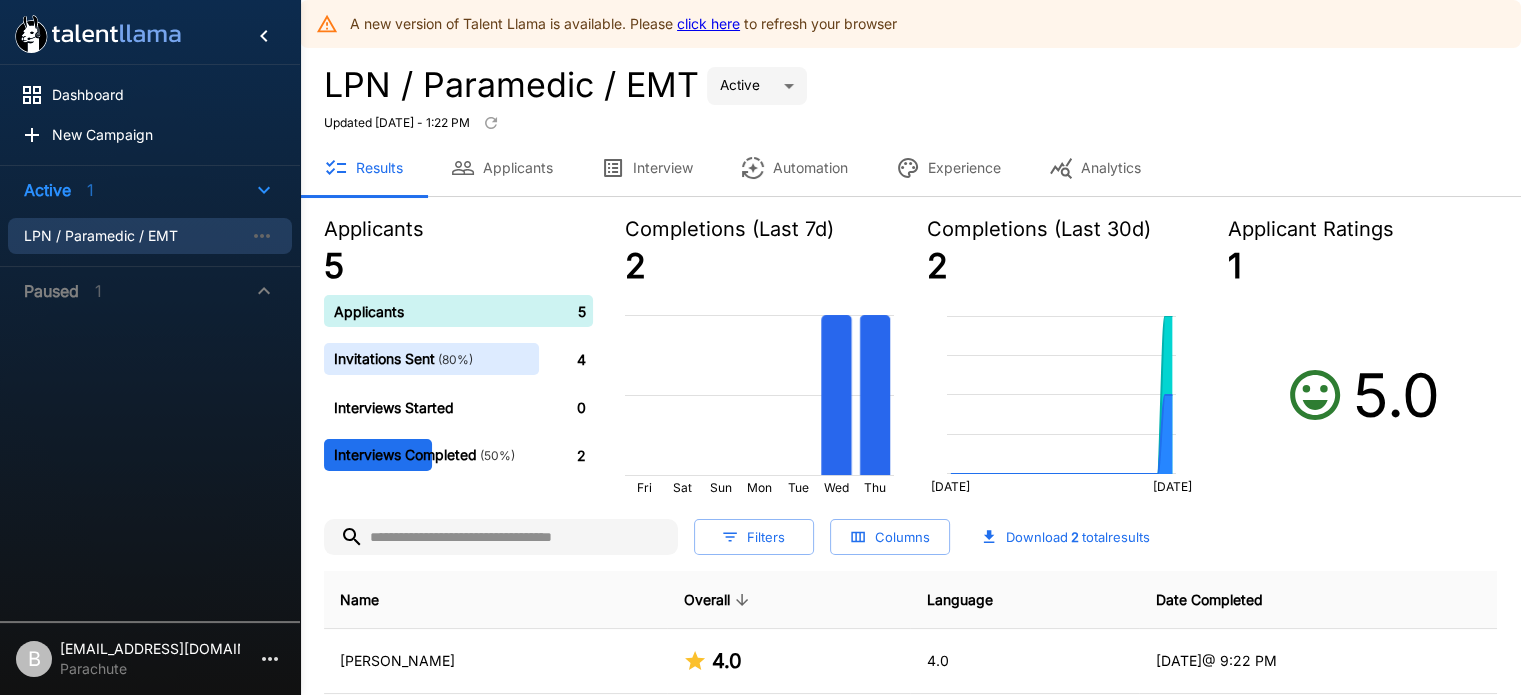 click on "LPN / Paramedic / EMT" at bounding box center (134, 236) 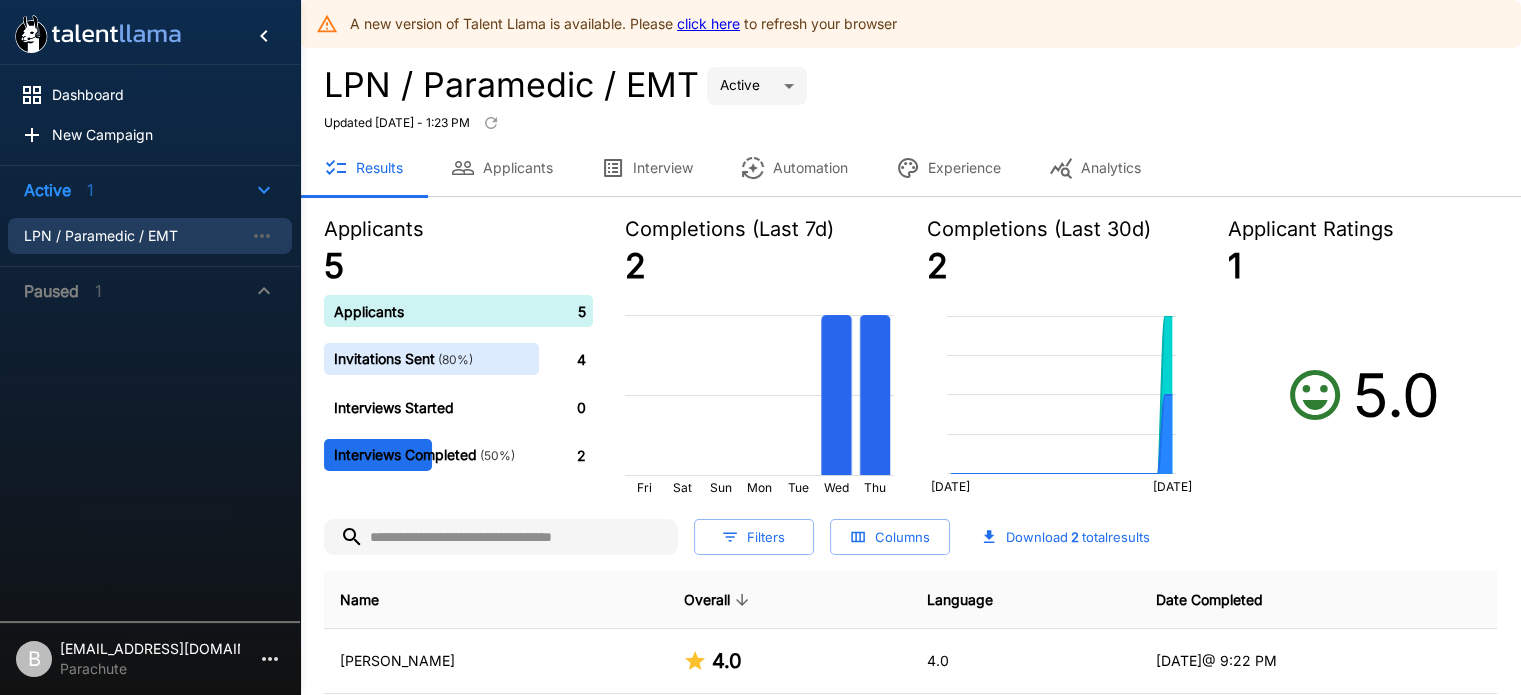 click on "click here" at bounding box center (708, 23) 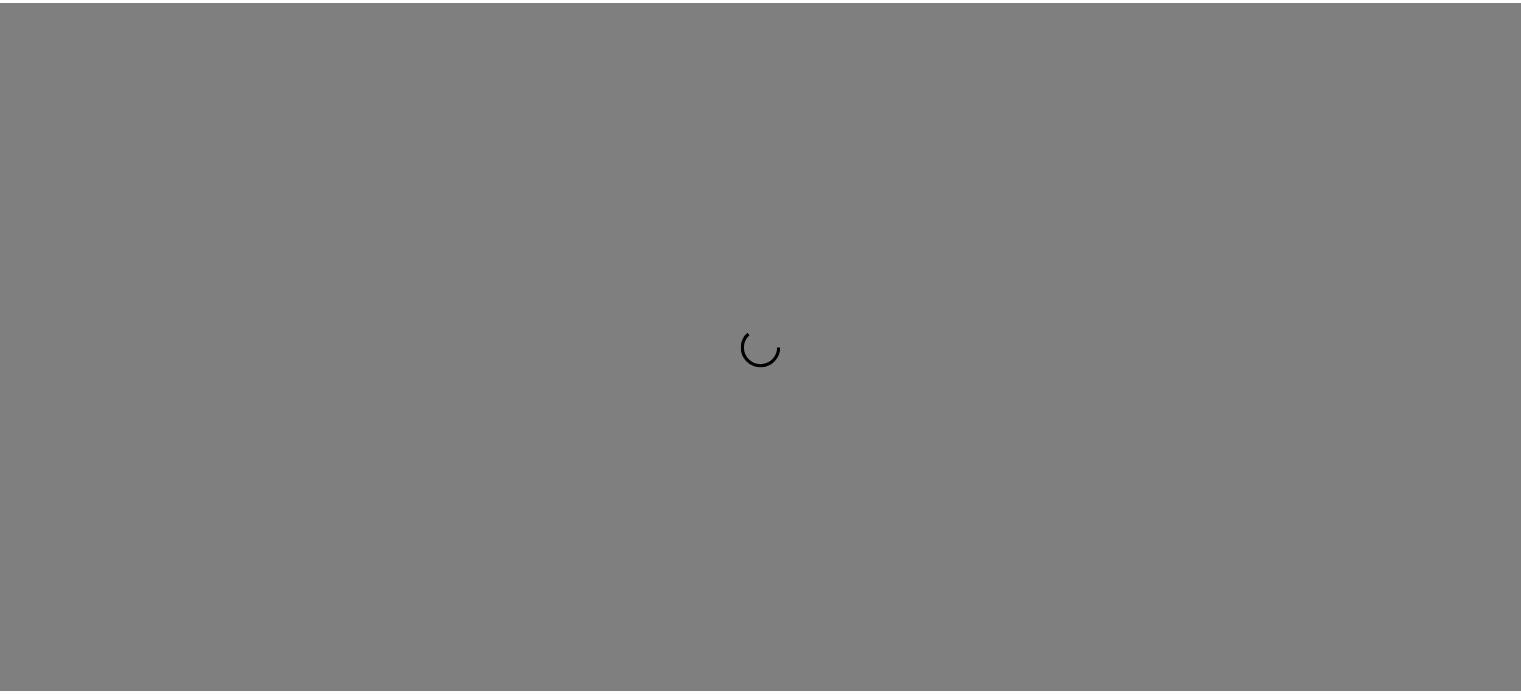scroll, scrollTop: 0, scrollLeft: 0, axis: both 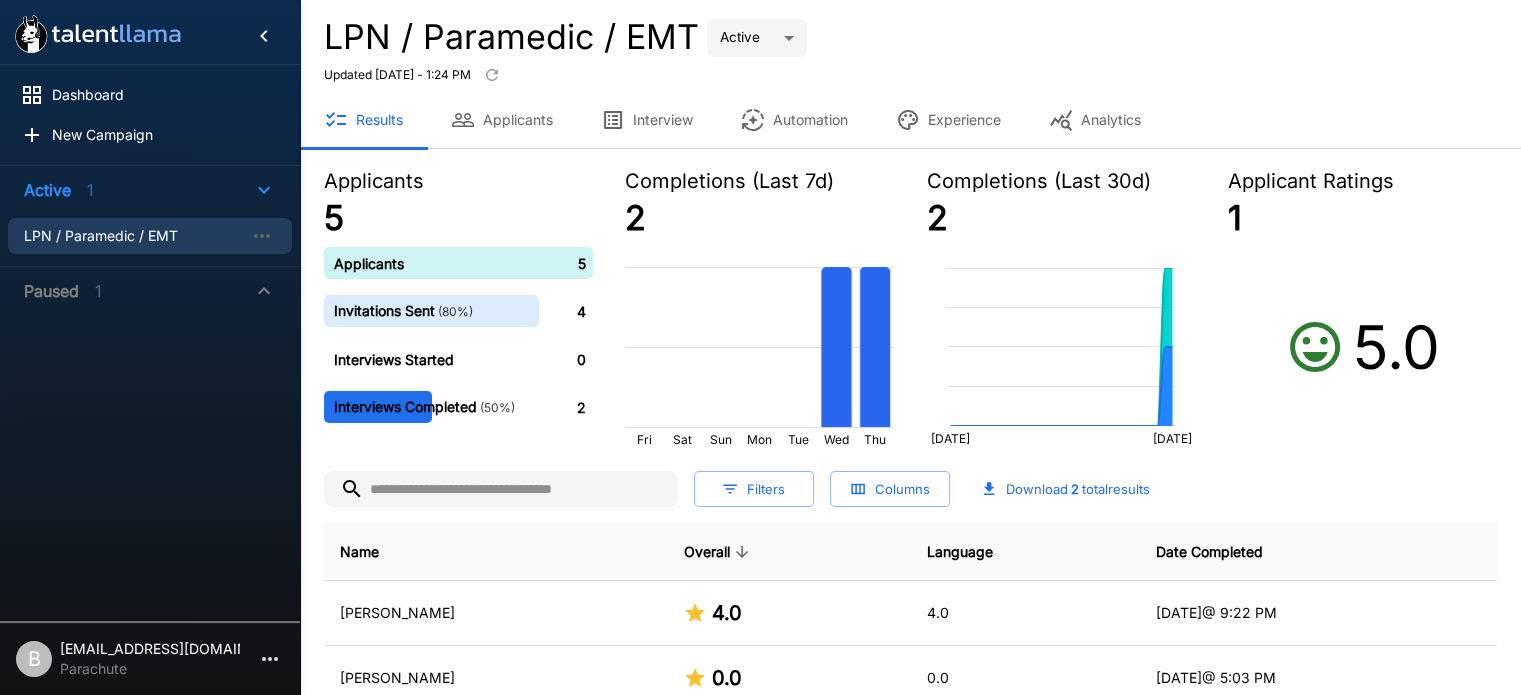 click on "Interview" at bounding box center (647, 120) 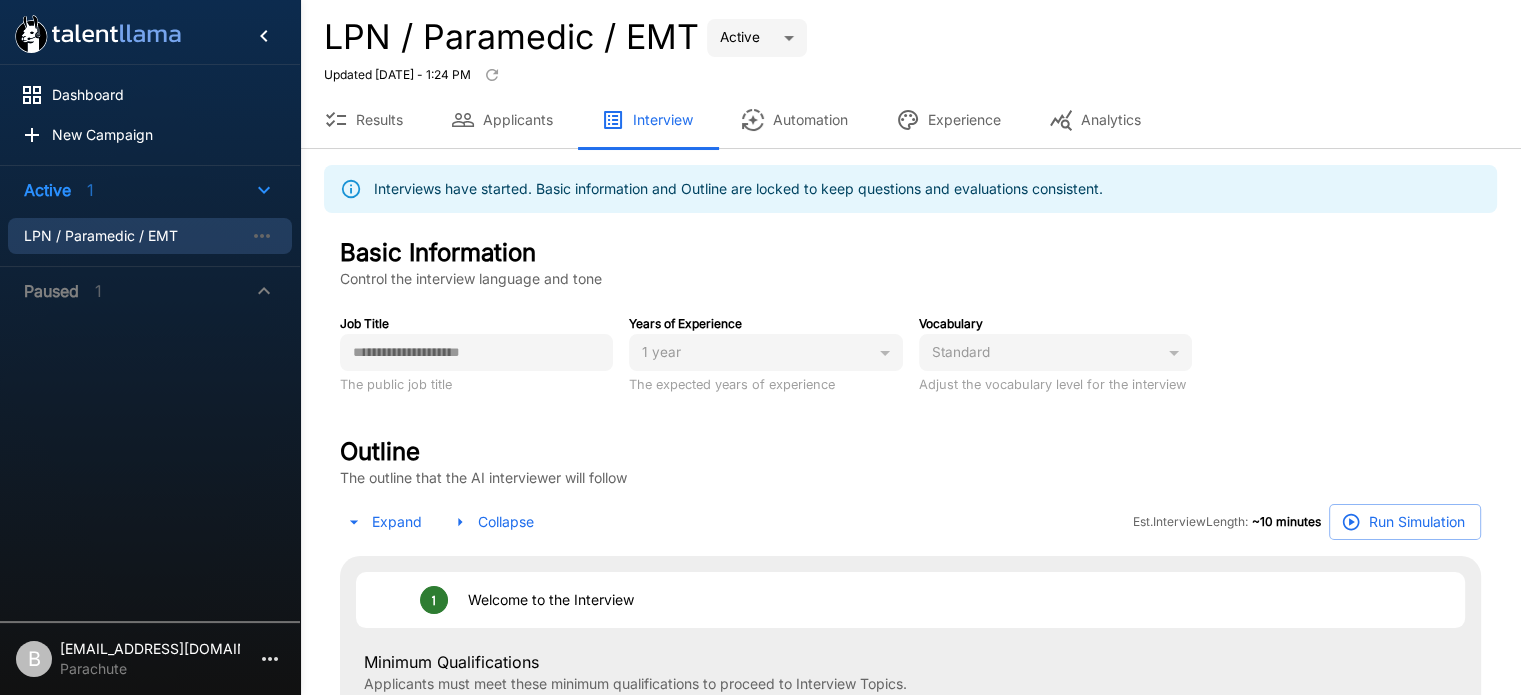 type on "*" 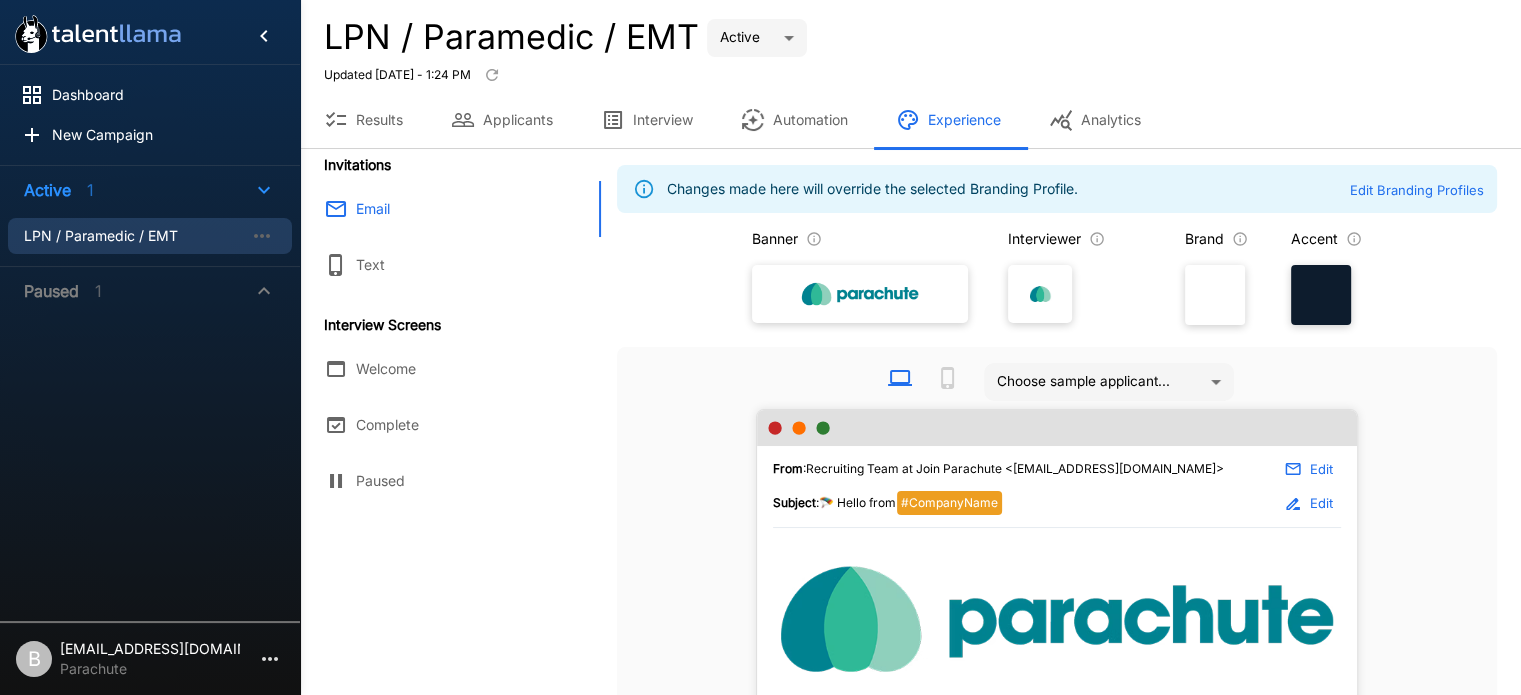 click on "Interview" at bounding box center (647, 120) 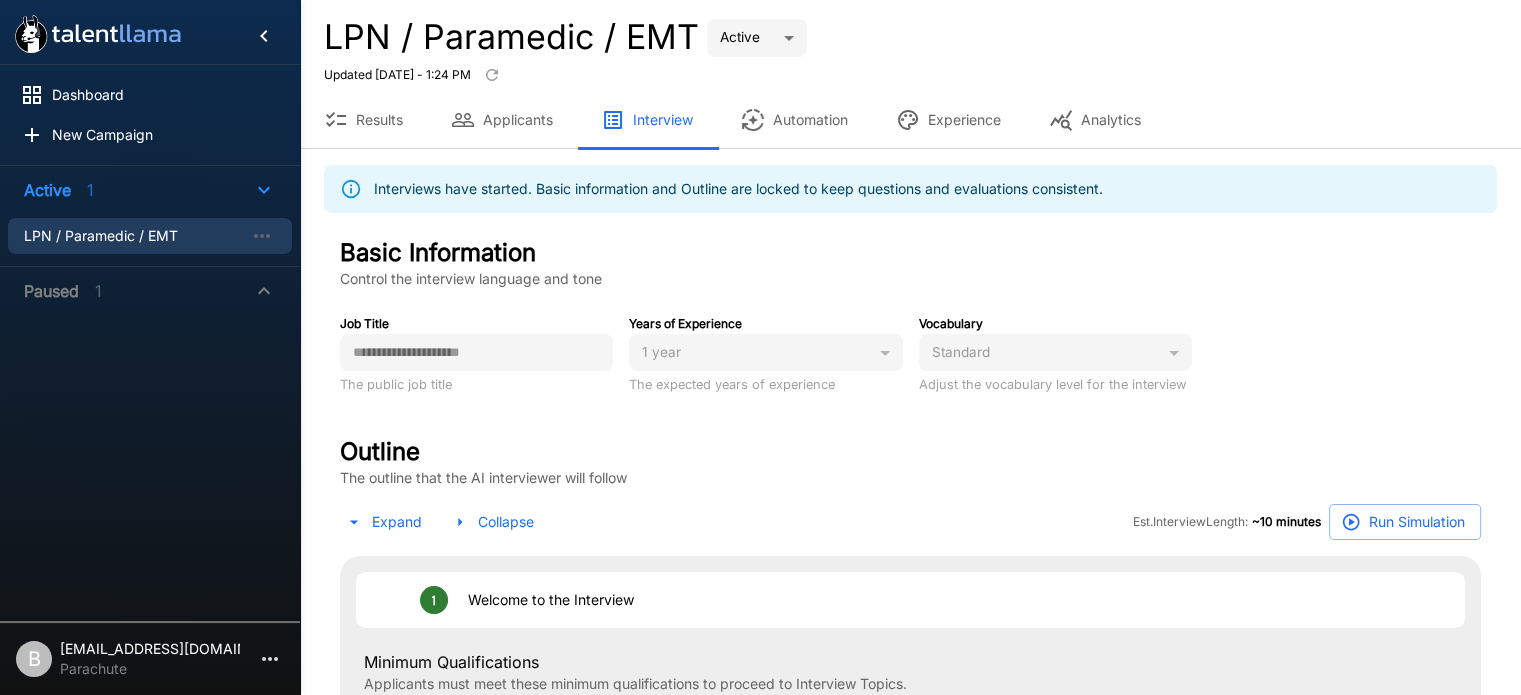 type on "*" 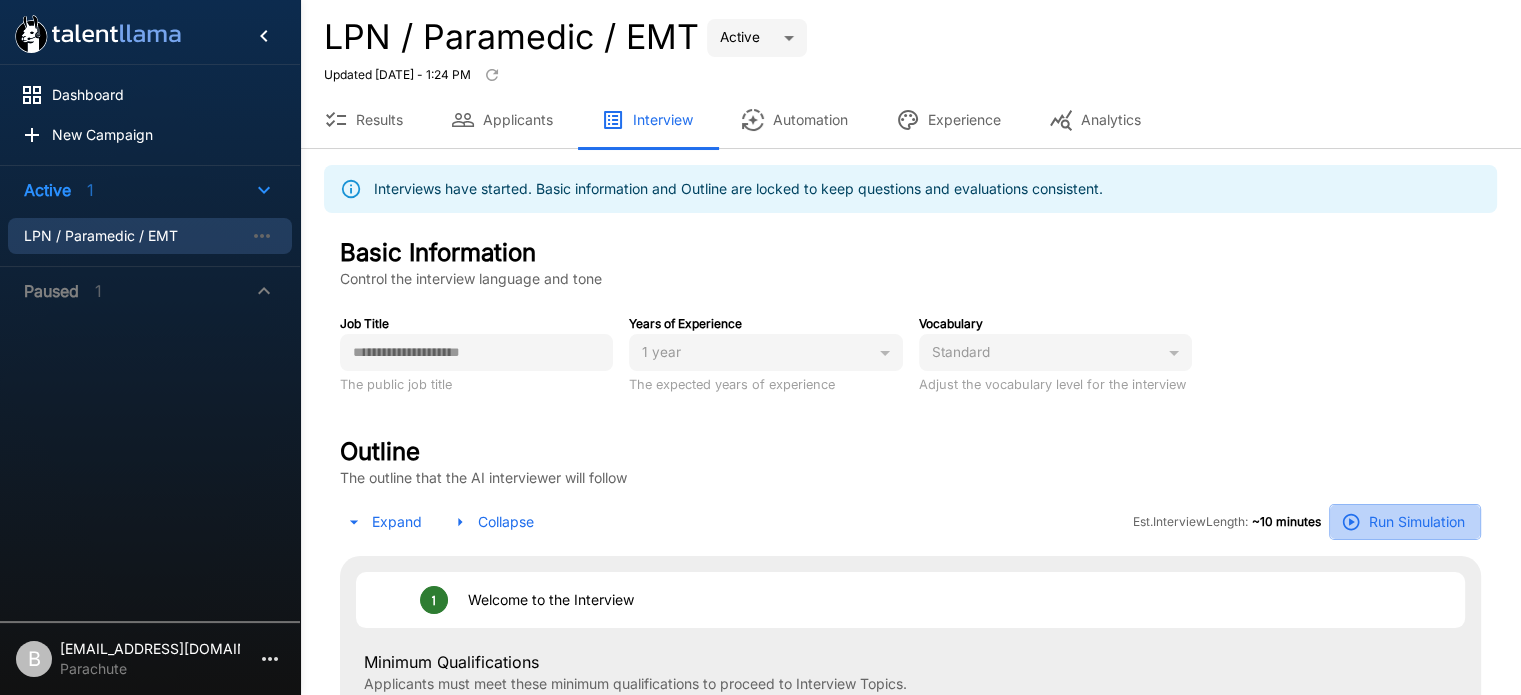 click on "Run Simulation" at bounding box center [1405, 522] 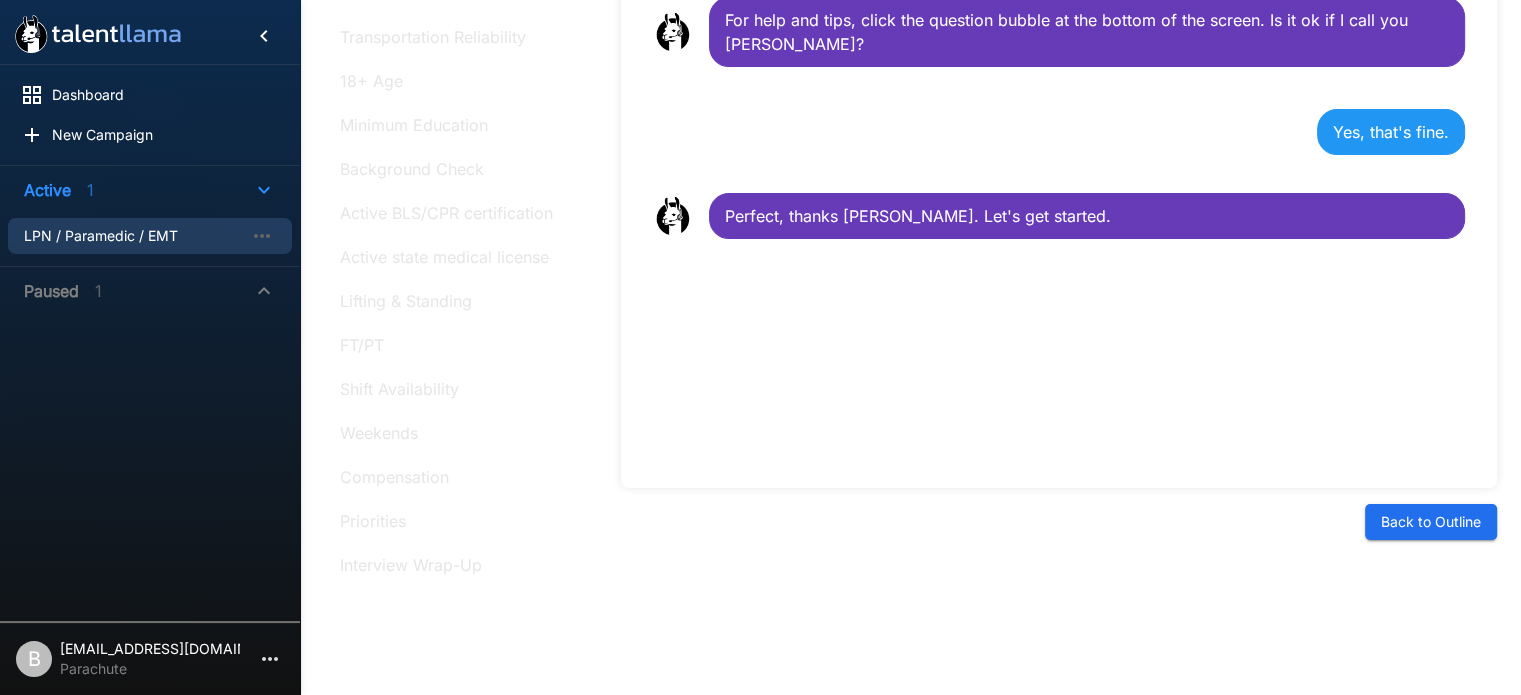 scroll, scrollTop: 351, scrollLeft: 0, axis: vertical 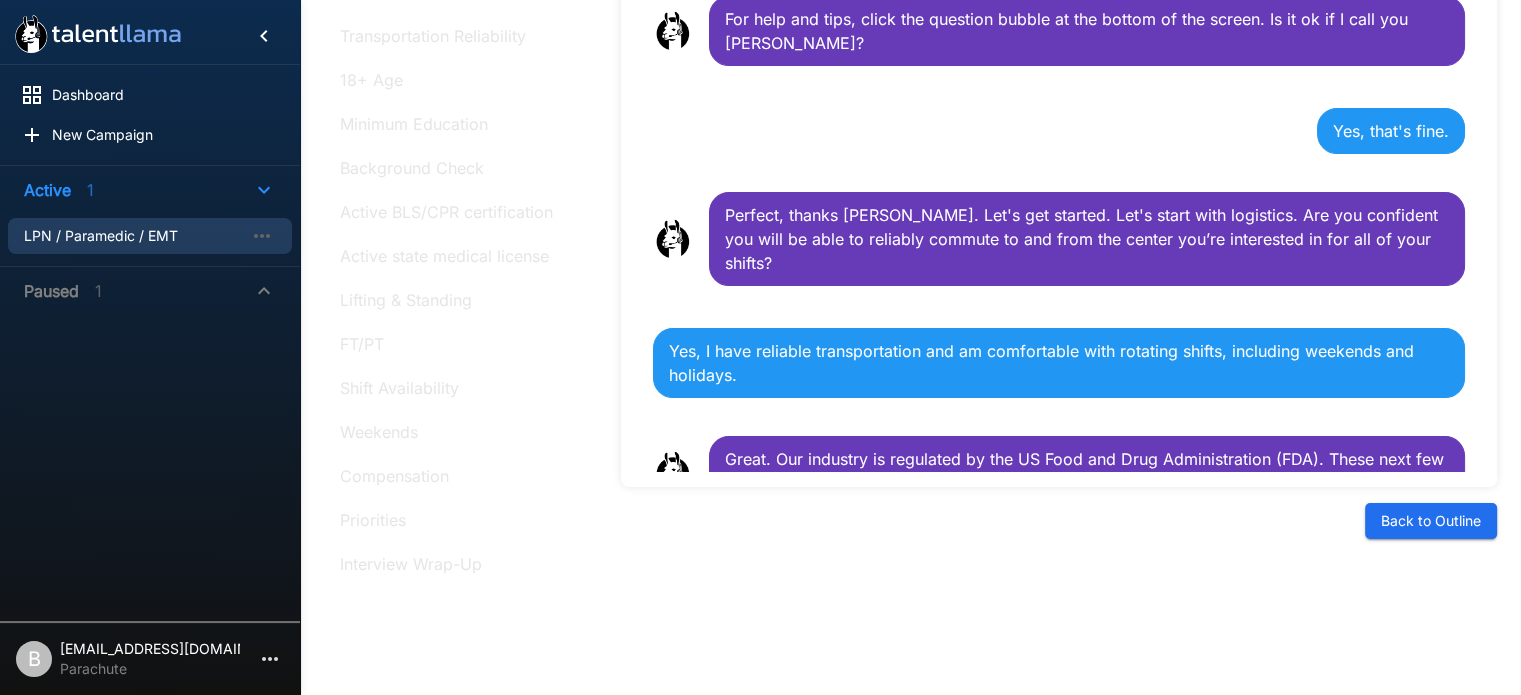 click on "Back to Outline" at bounding box center [1431, 521] 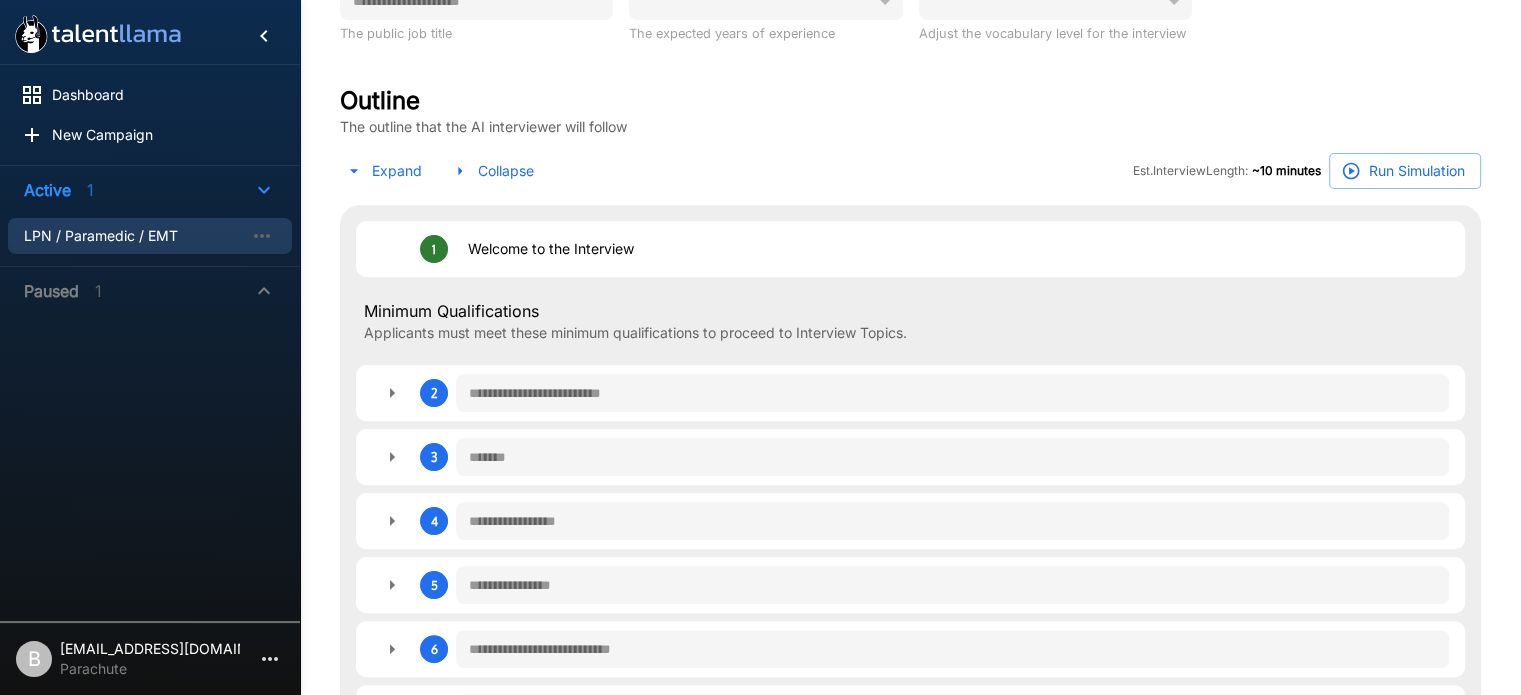 type on "*" 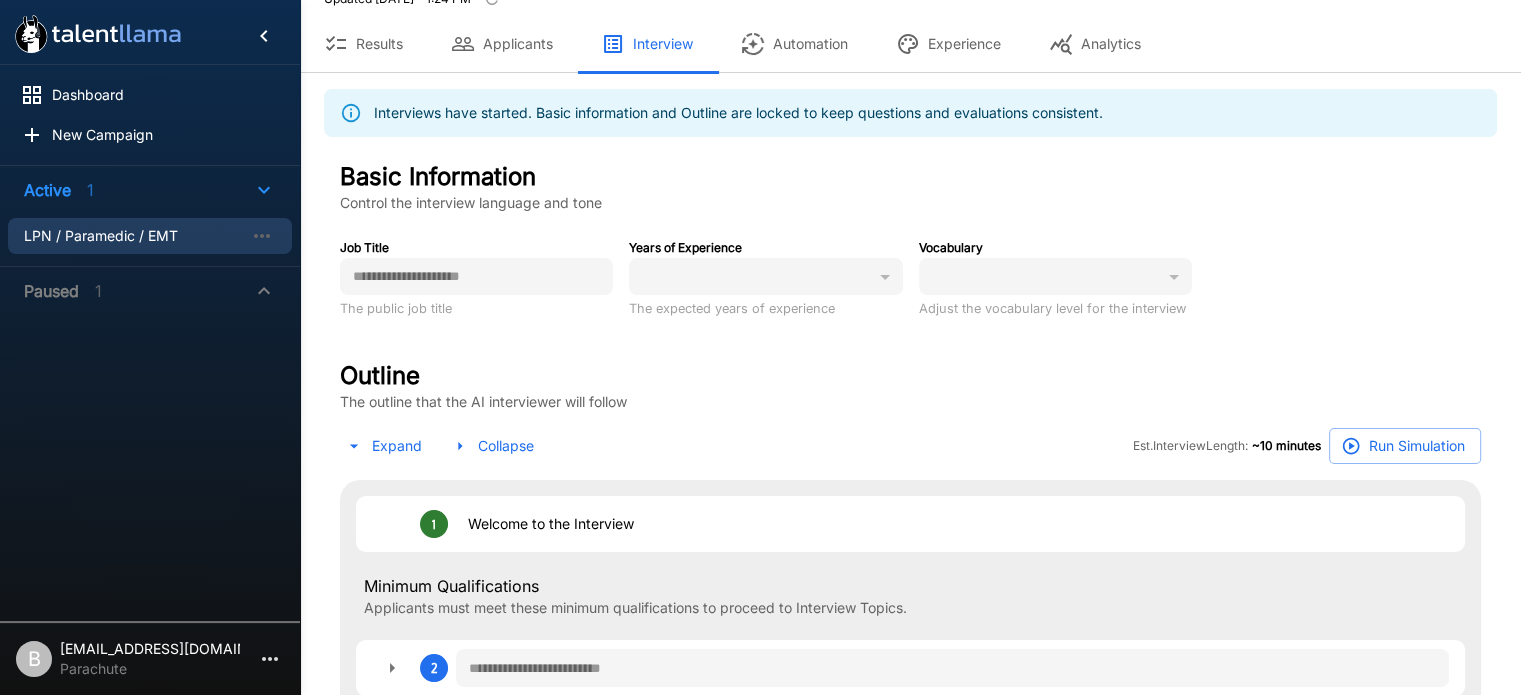 scroll, scrollTop: 0, scrollLeft: 0, axis: both 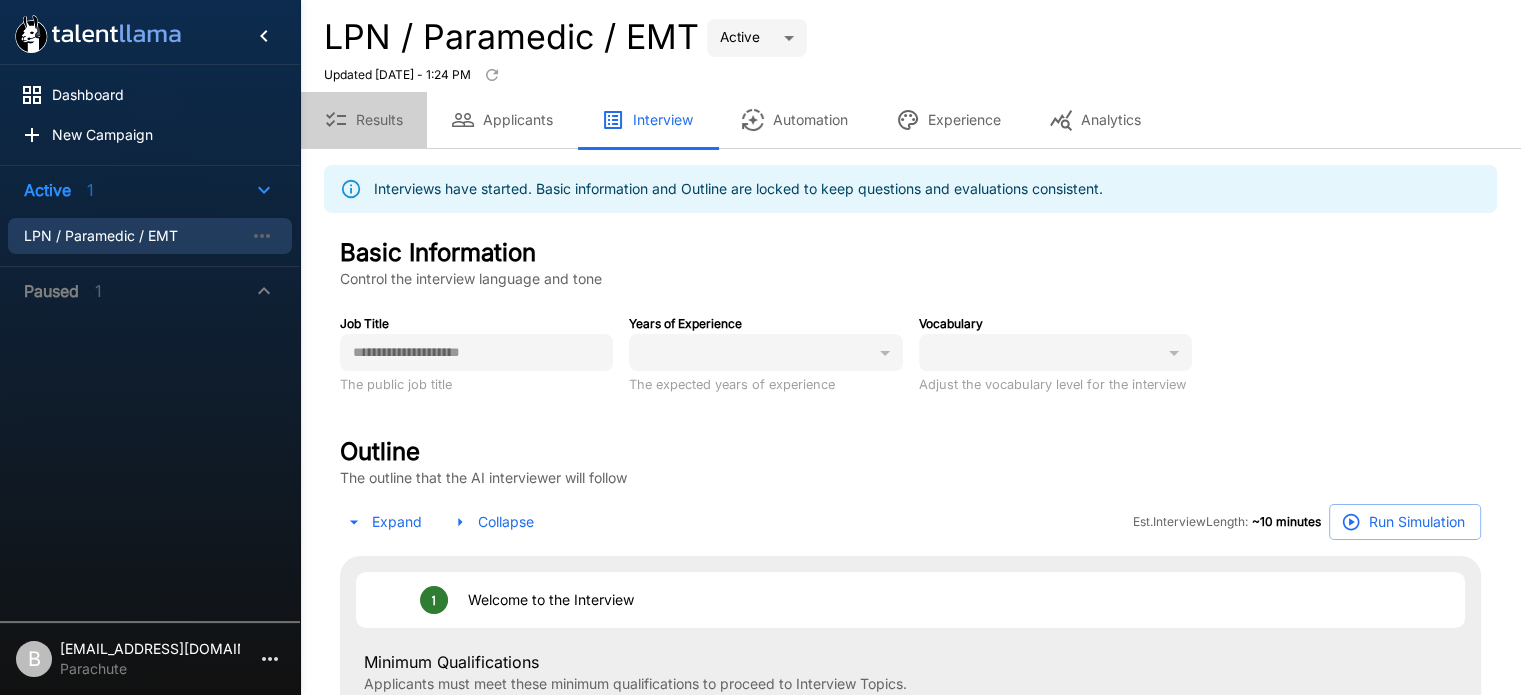 click on "Results" at bounding box center (363, 120) 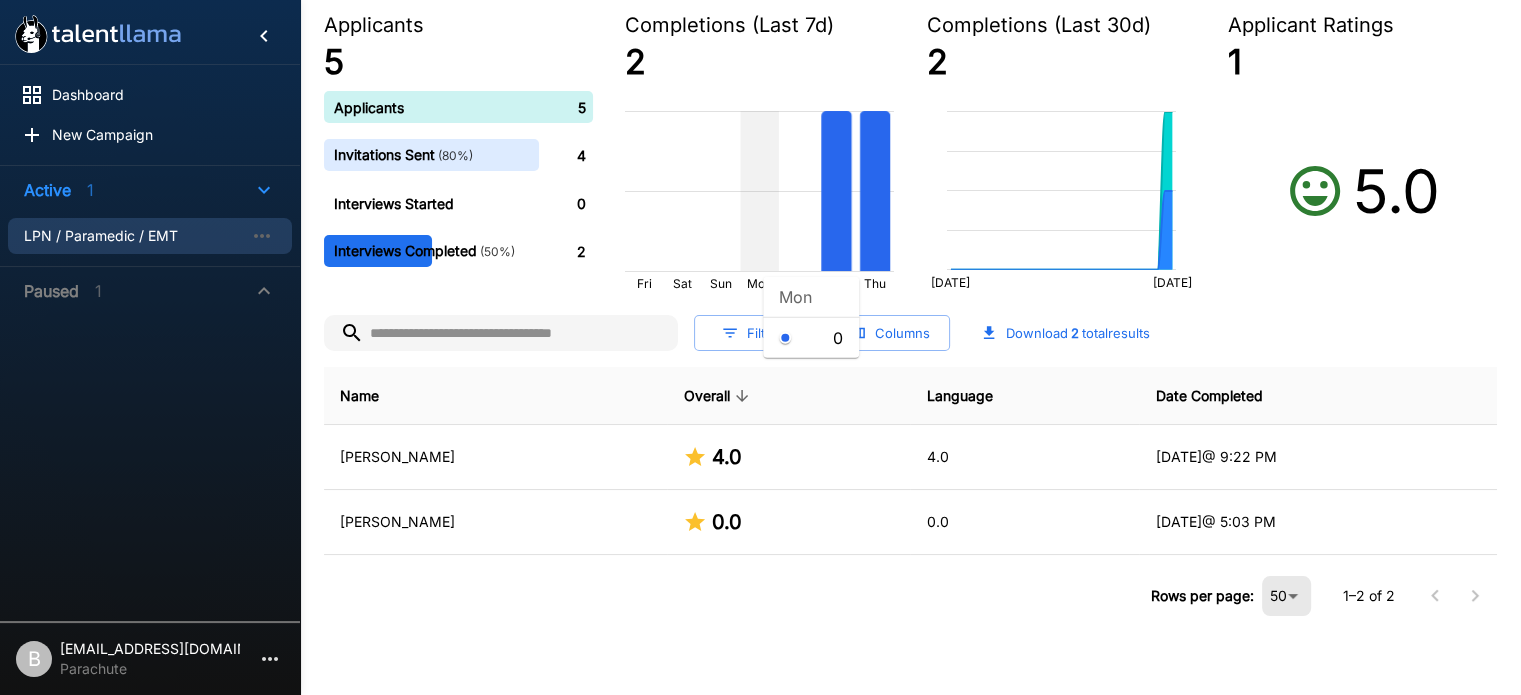 scroll, scrollTop: 156, scrollLeft: 0, axis: vertical 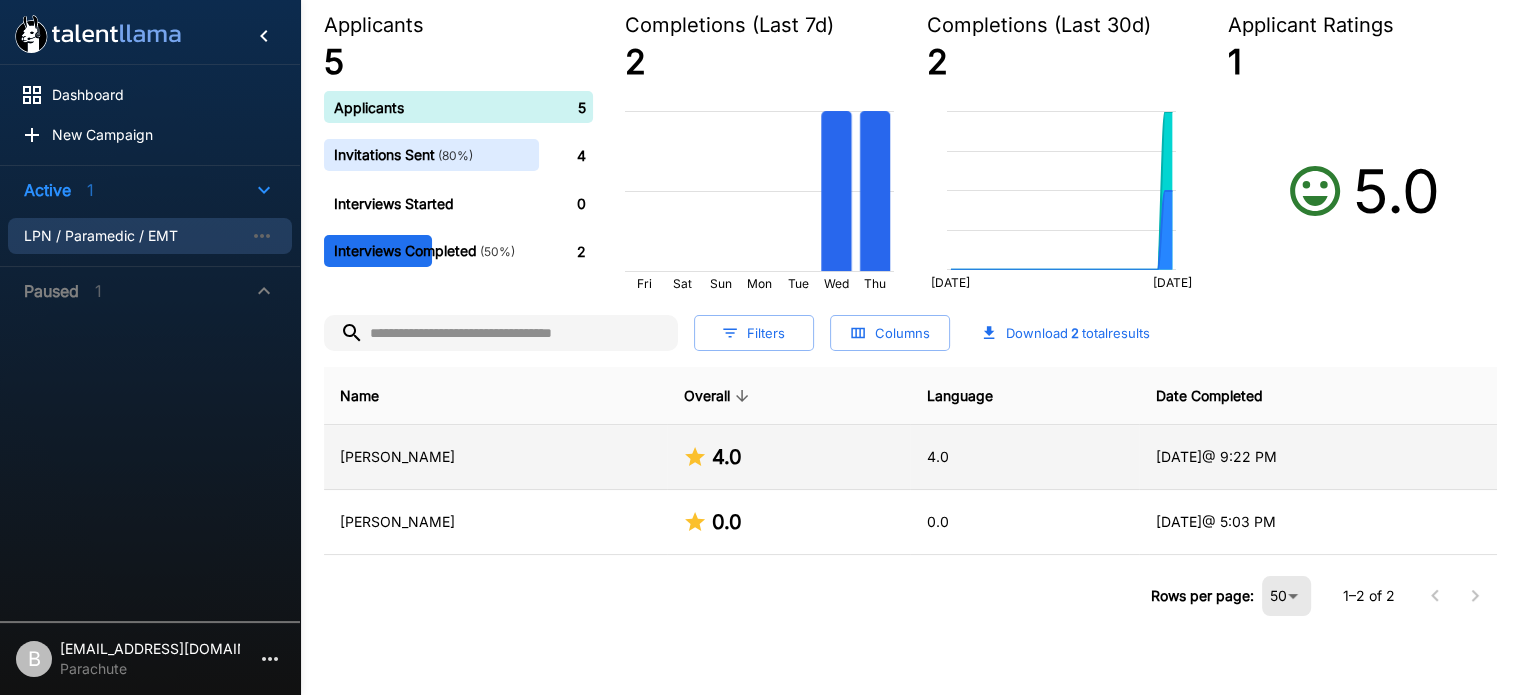 click on "[PERSON_NAME]" at bounding box center (495, 457) 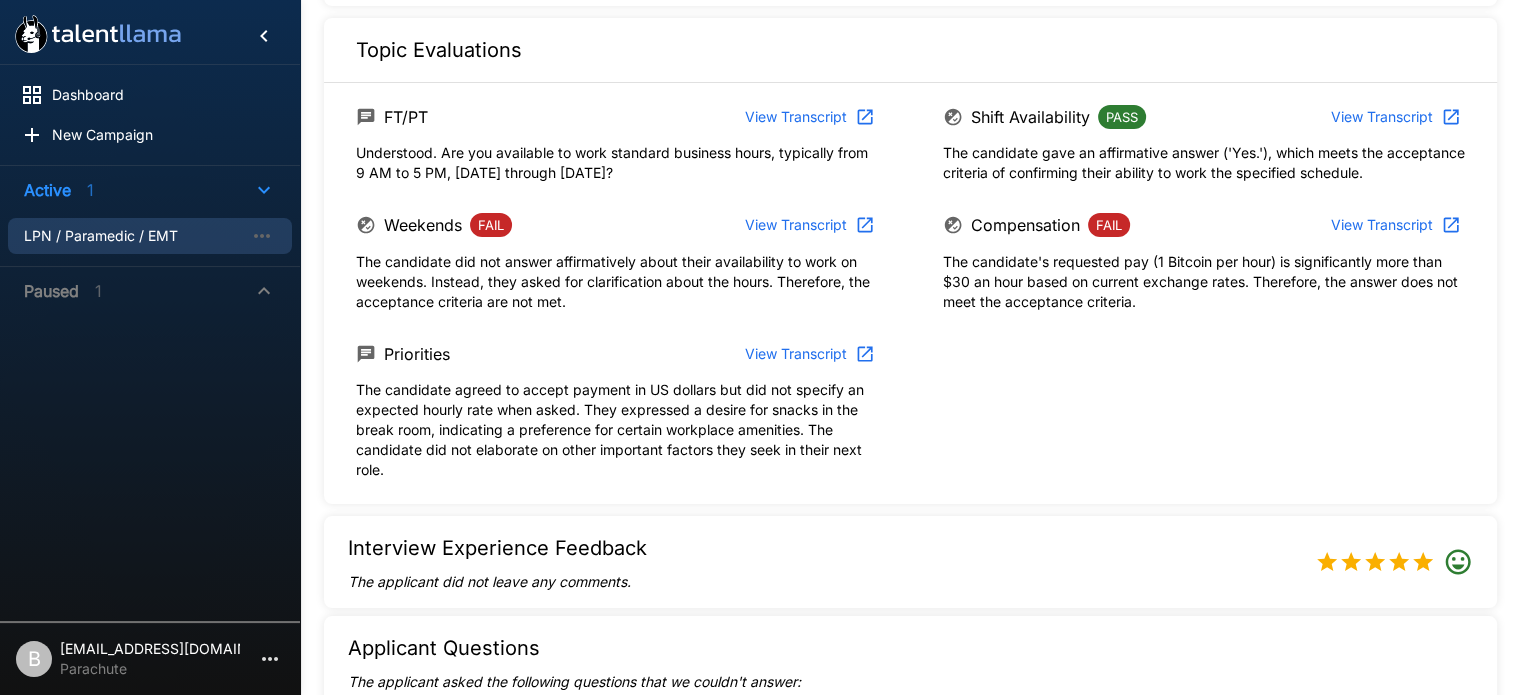 scroll, scrollTop: 1359, scrollLeft: 0, axis: vertical 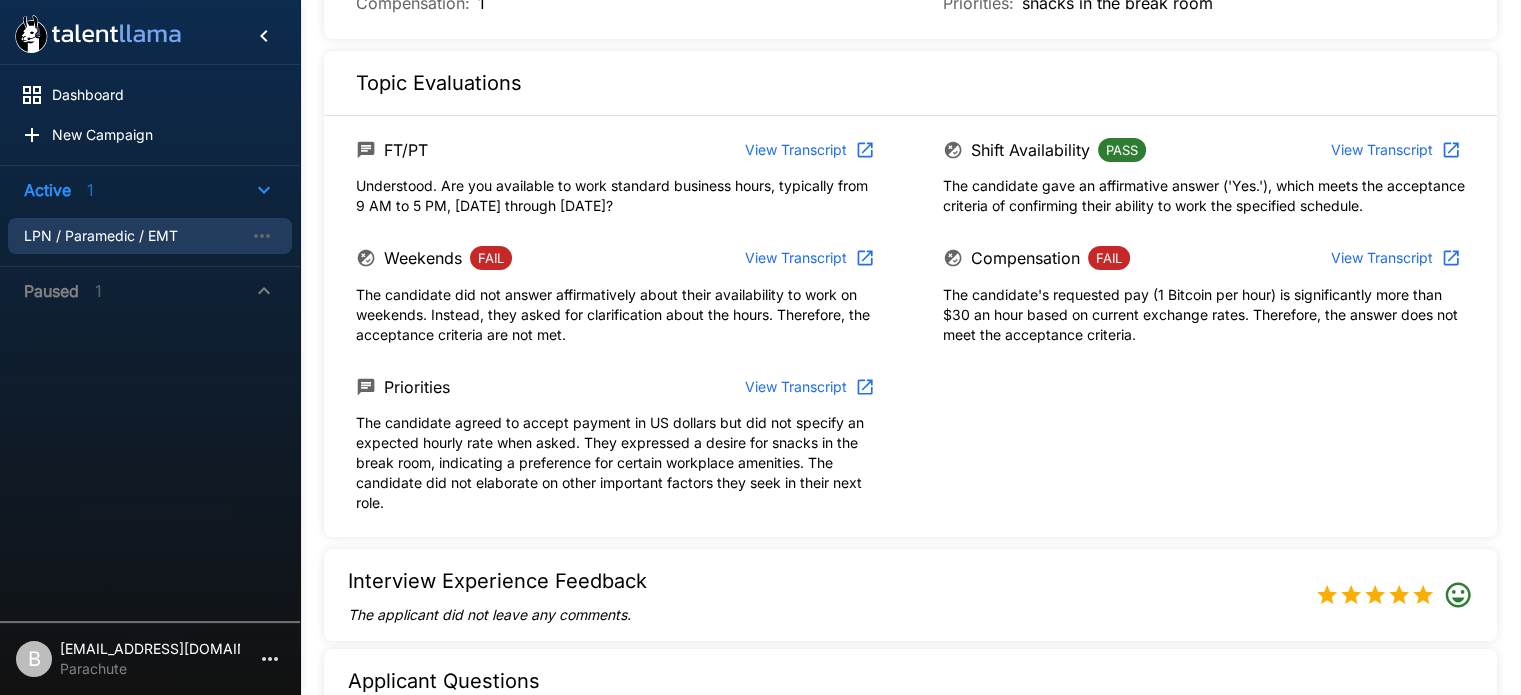 click on "The candidate's requested pay (1 Bitcoin per hour) is significantly more than $30 an hour based on current exchange rates. Therefore, the answer does not meet the acceptance criteria." at bounding box center [1204, 315] 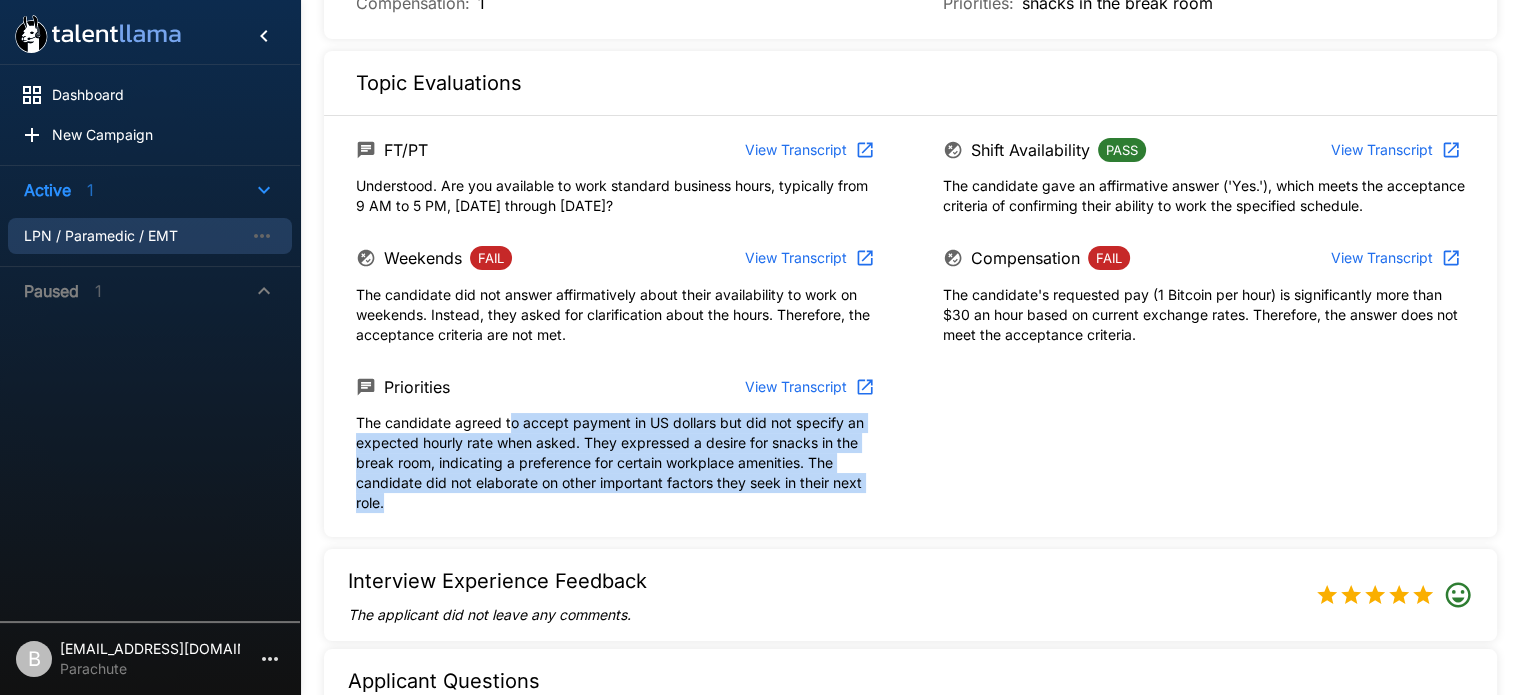 drag, startPoint x: 512, startPoint y: 407, endPoint x: 655, endPoint y: 495, distance: 167.90771 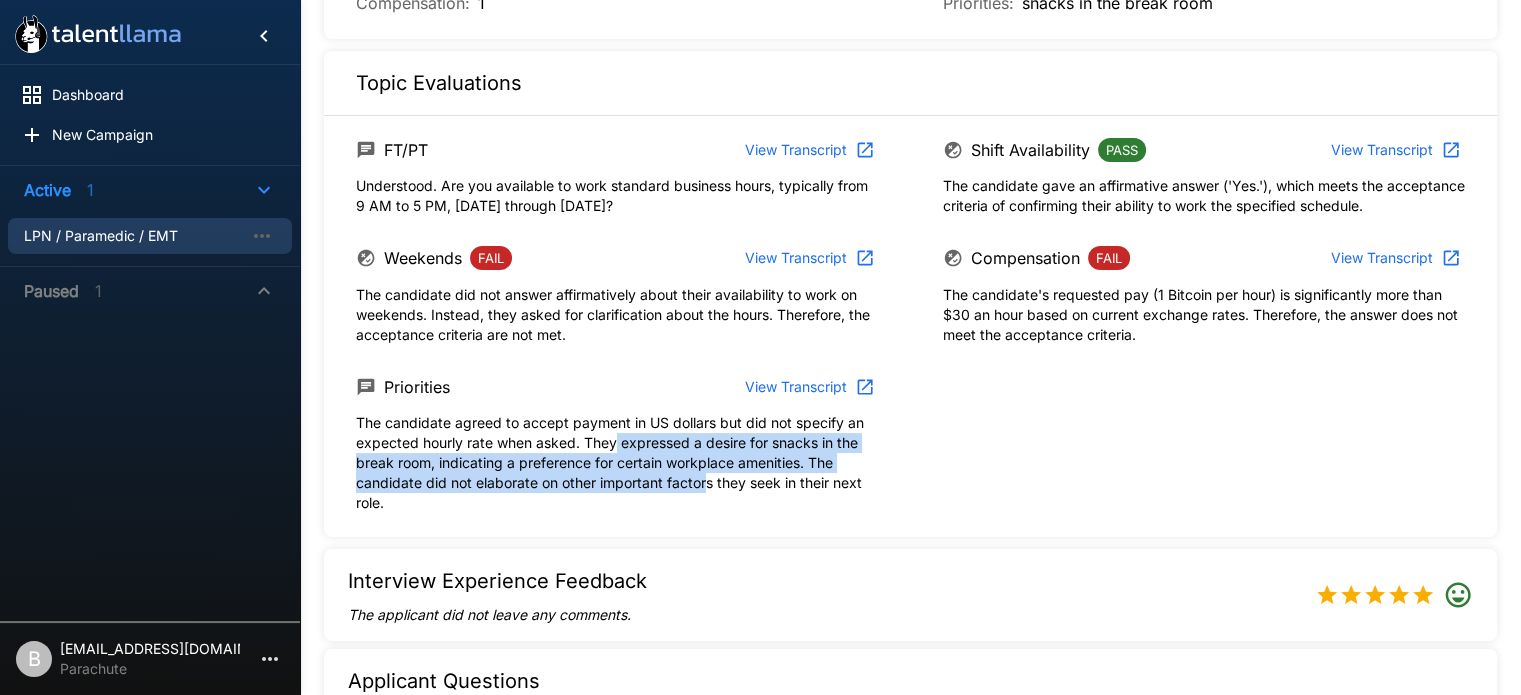 drag, startPoint x: 615, startPoint y: 451, endPoint x: 708, endPoint y: 480, distance: 97.41663 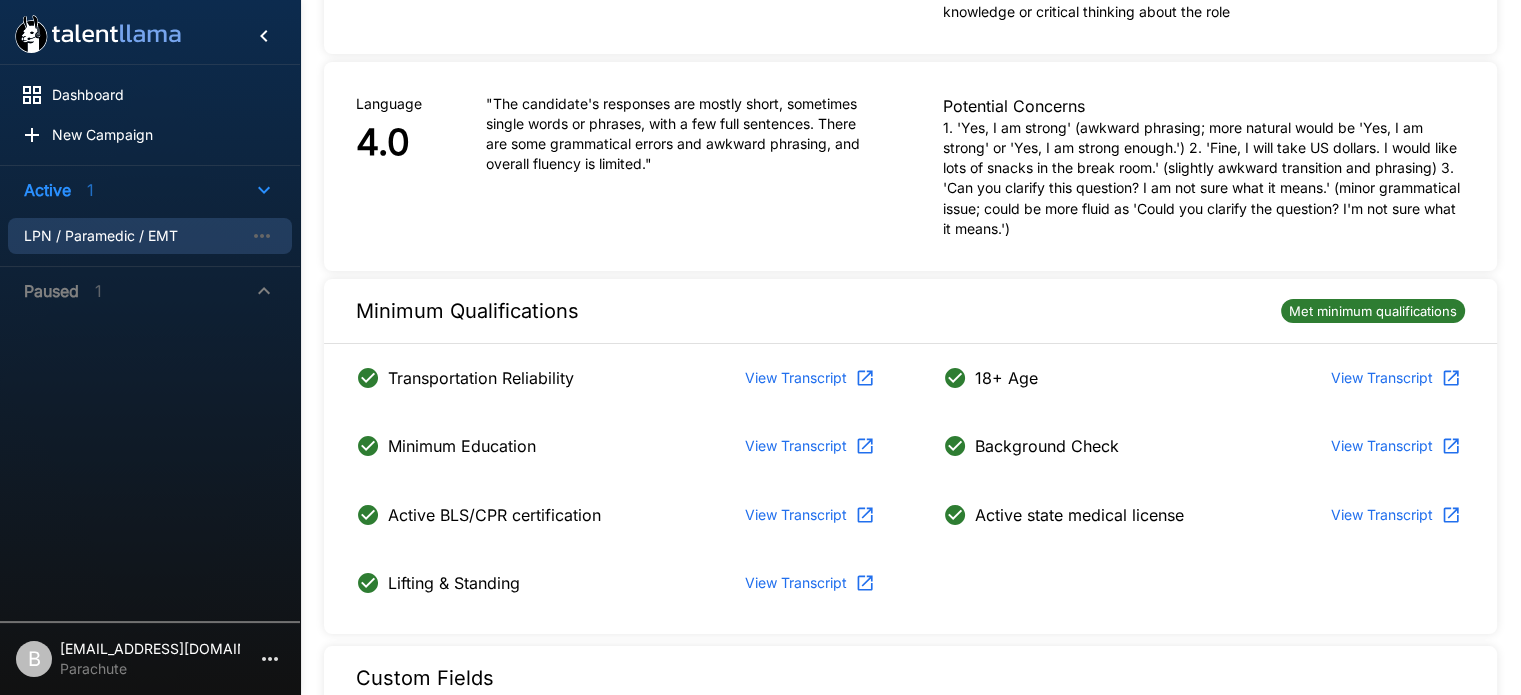 scroll, scrollTop: 0, scrollLeft: 0, axis: both 